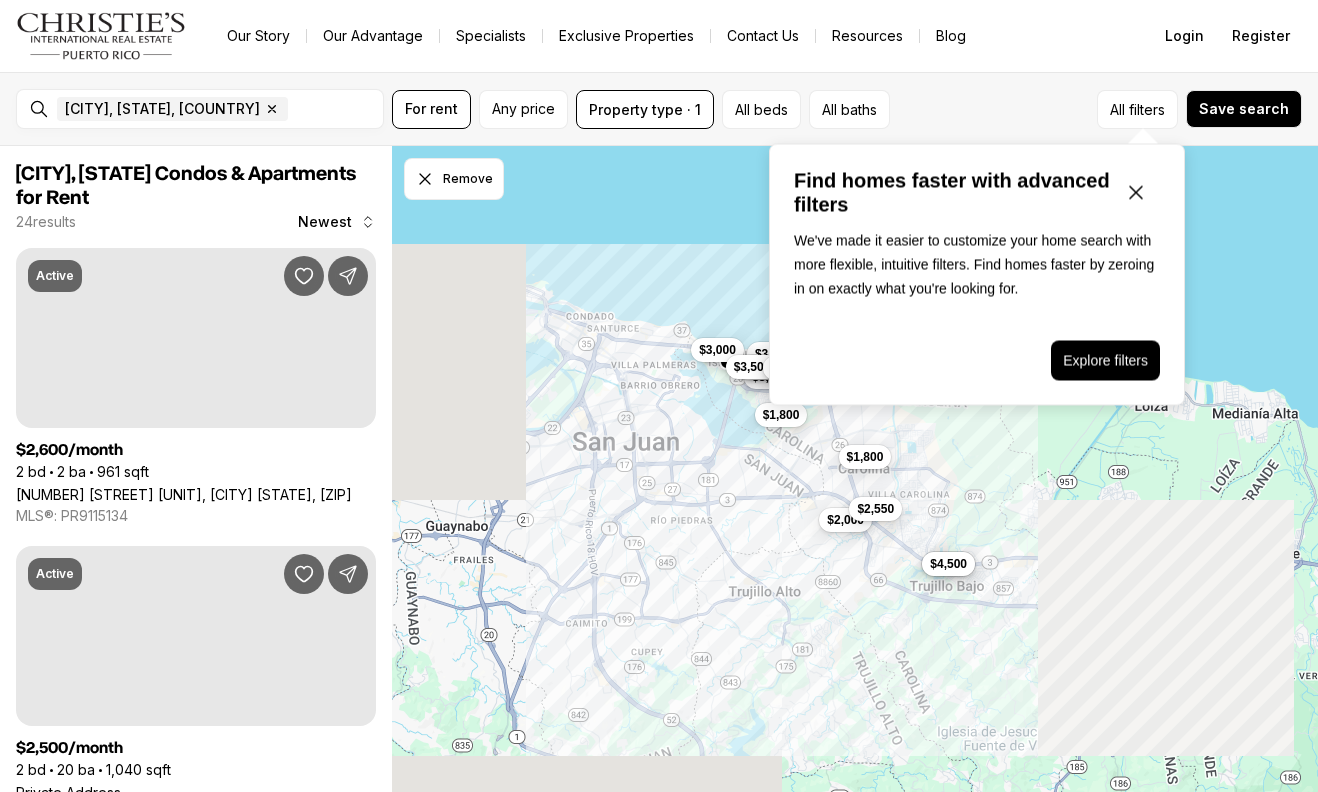scroll, scrollTop: 0, scrollLeft: 0, axis: both 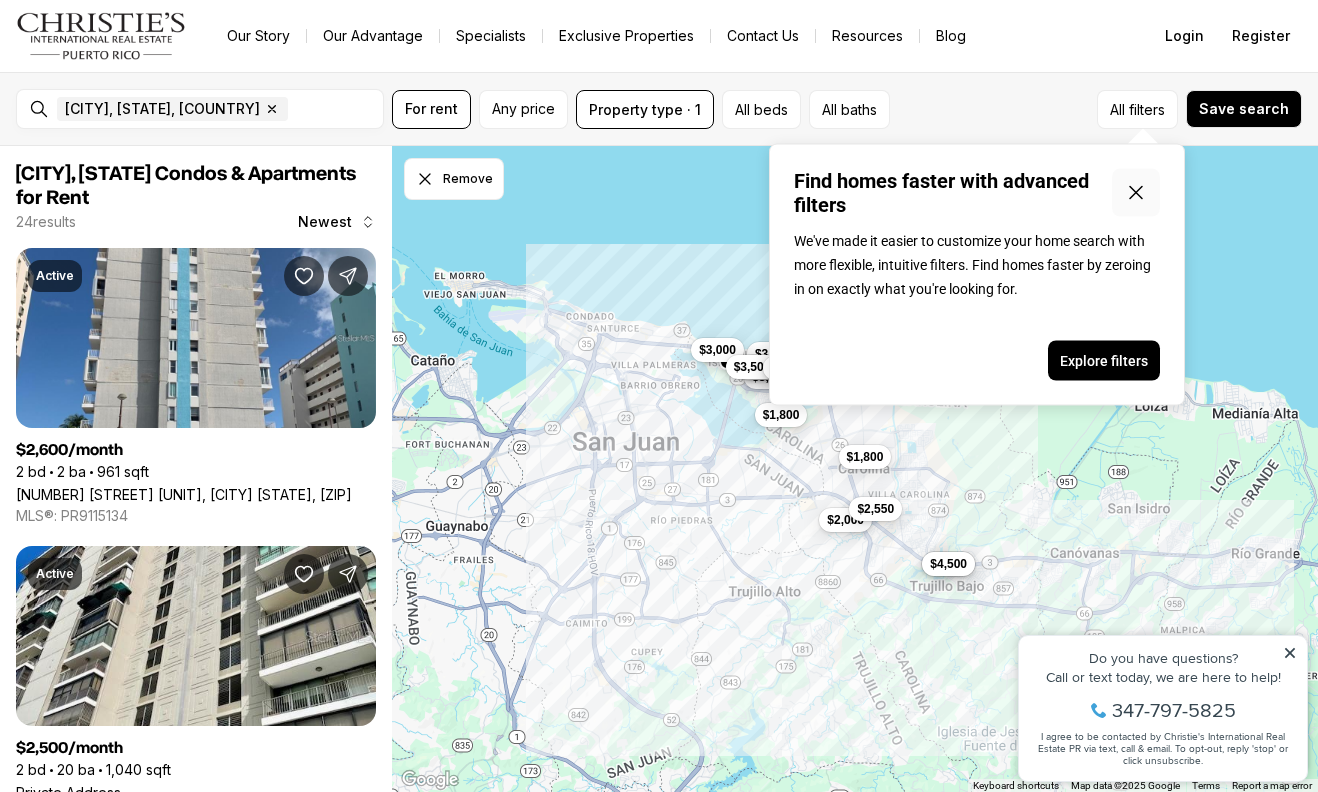 click 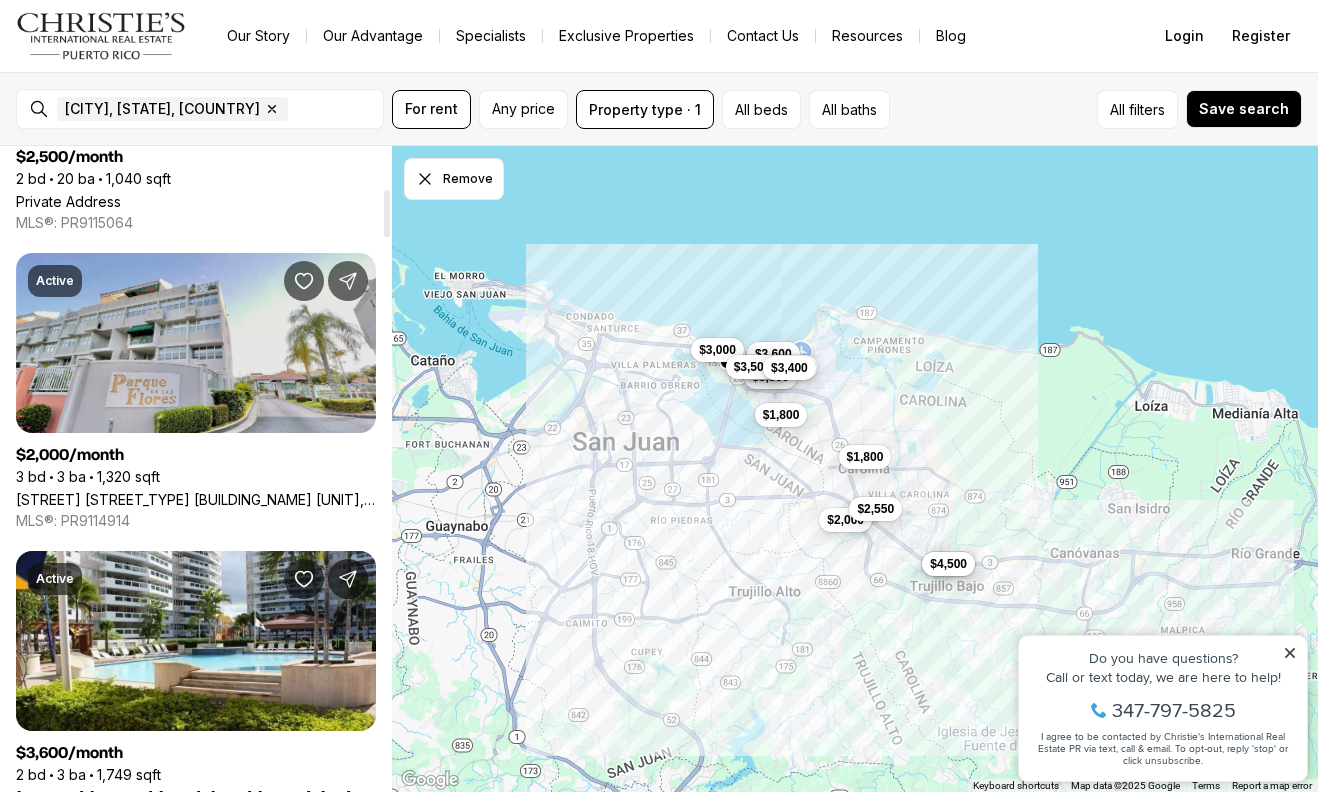 scroll, scrollTop: 583, scrollLeft: 0, axis: vertical 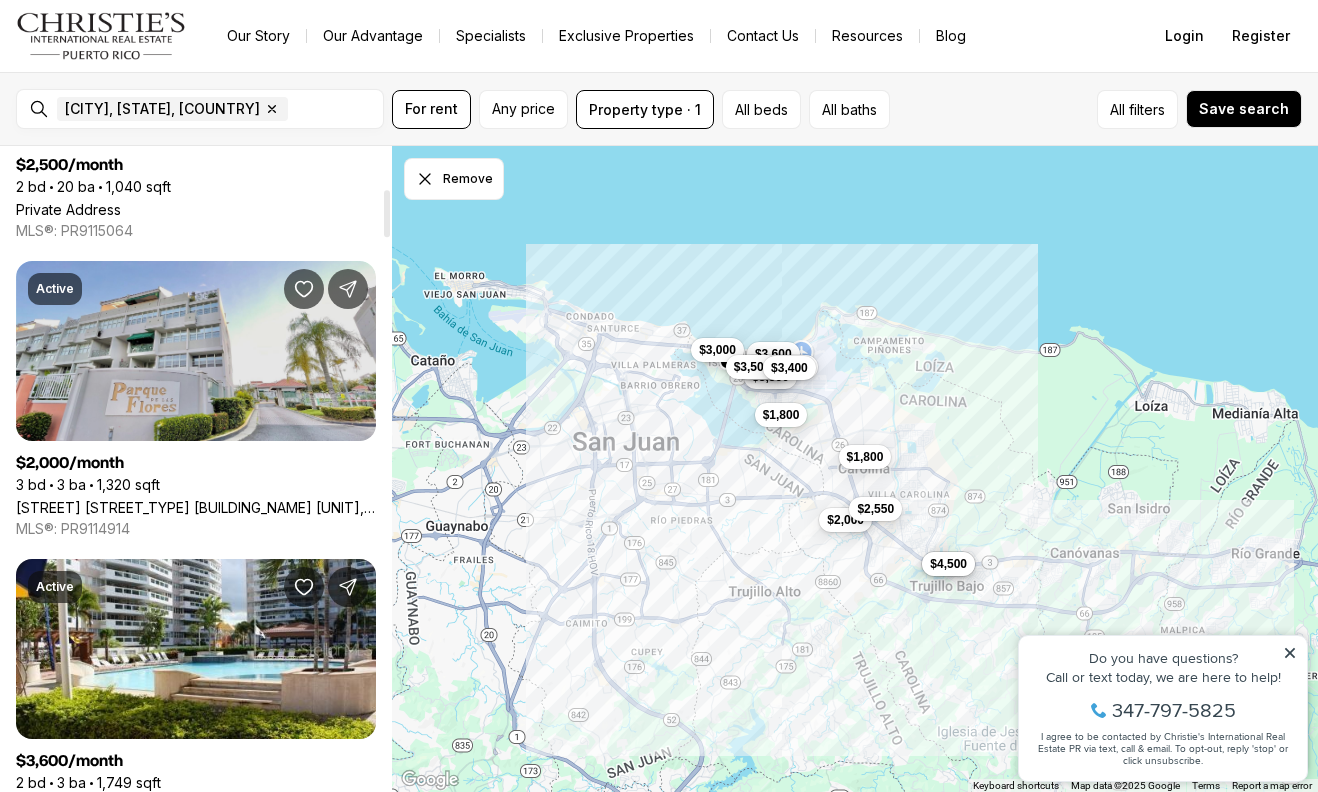 click on "[STREET_NAME] [STREET_NAME] [STREET_NAME] [STREET_NAME] #[NUMBER][NUMBER][NUMBER][NUMBER], [CITY] [STATE], [POSTAL_CODE]" at bounding box center [196, 507] 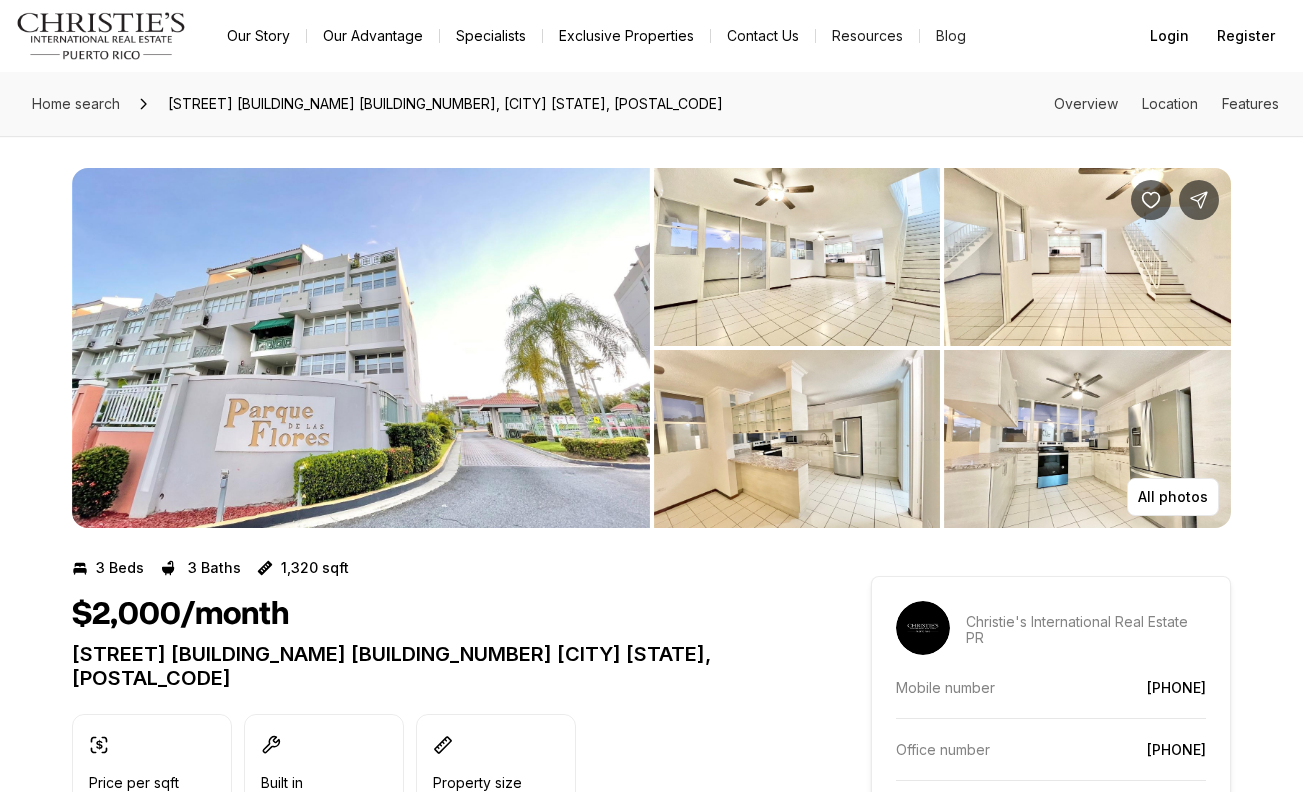 scroll, scrollTop: 0, scrollLeft: 0, axis: both 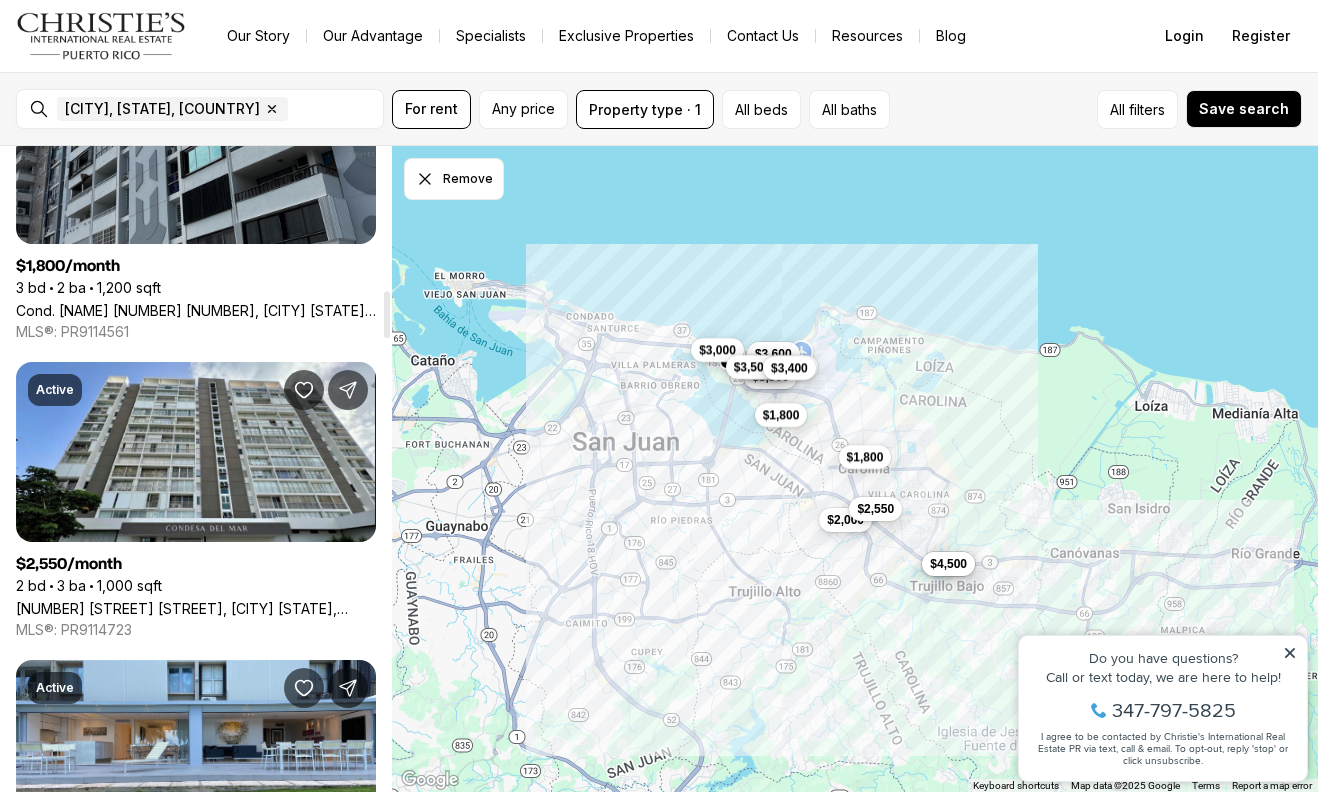click on "COND. [NAME] [NUMBER] #[NUMBER][LETTER], [CITY] [STATE], [POSTAL_CODE]" at bounding box center [196, 310] 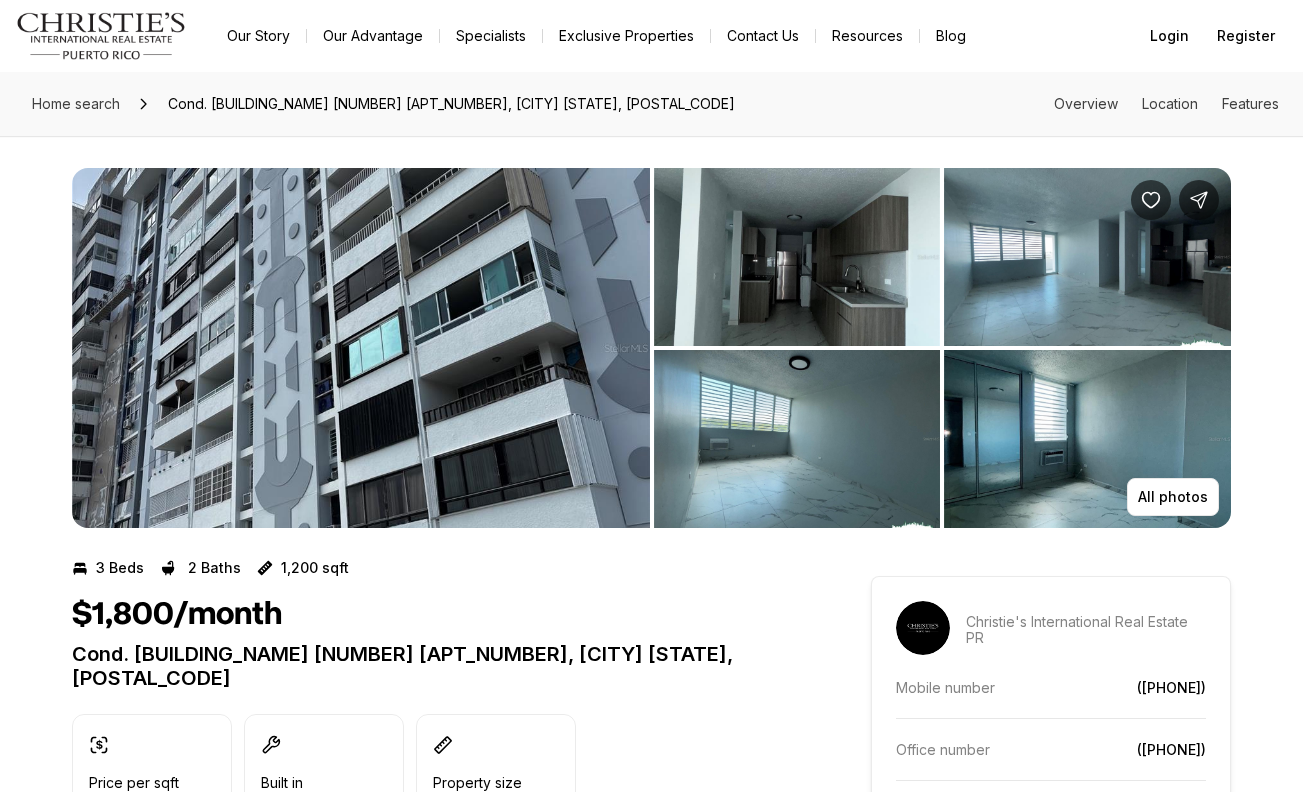 scroll, scrollTop: 0, scrollLeft: 0, axis: both 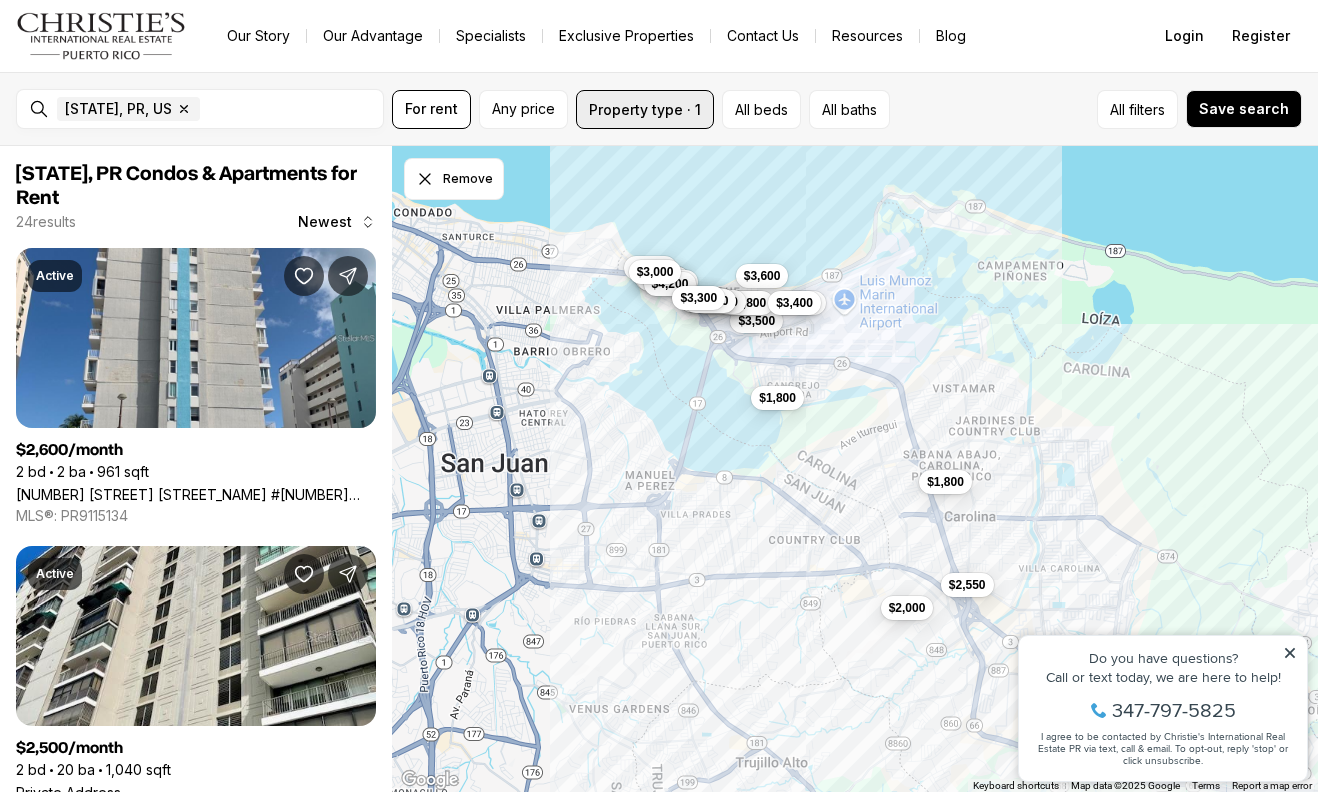 click on "Property type · 1" at bounding box center (645, 109) 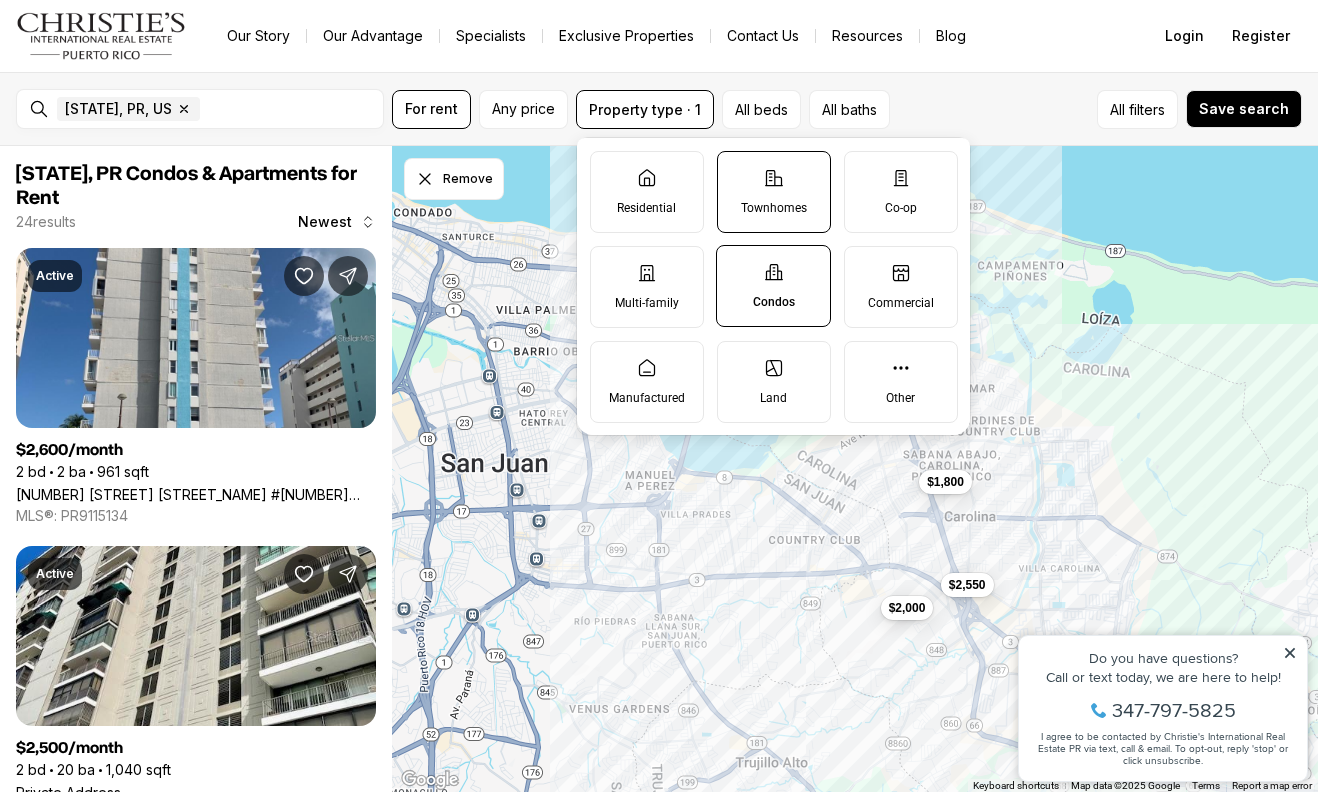 click on "Townhomes" at bounding box center [774, 192] 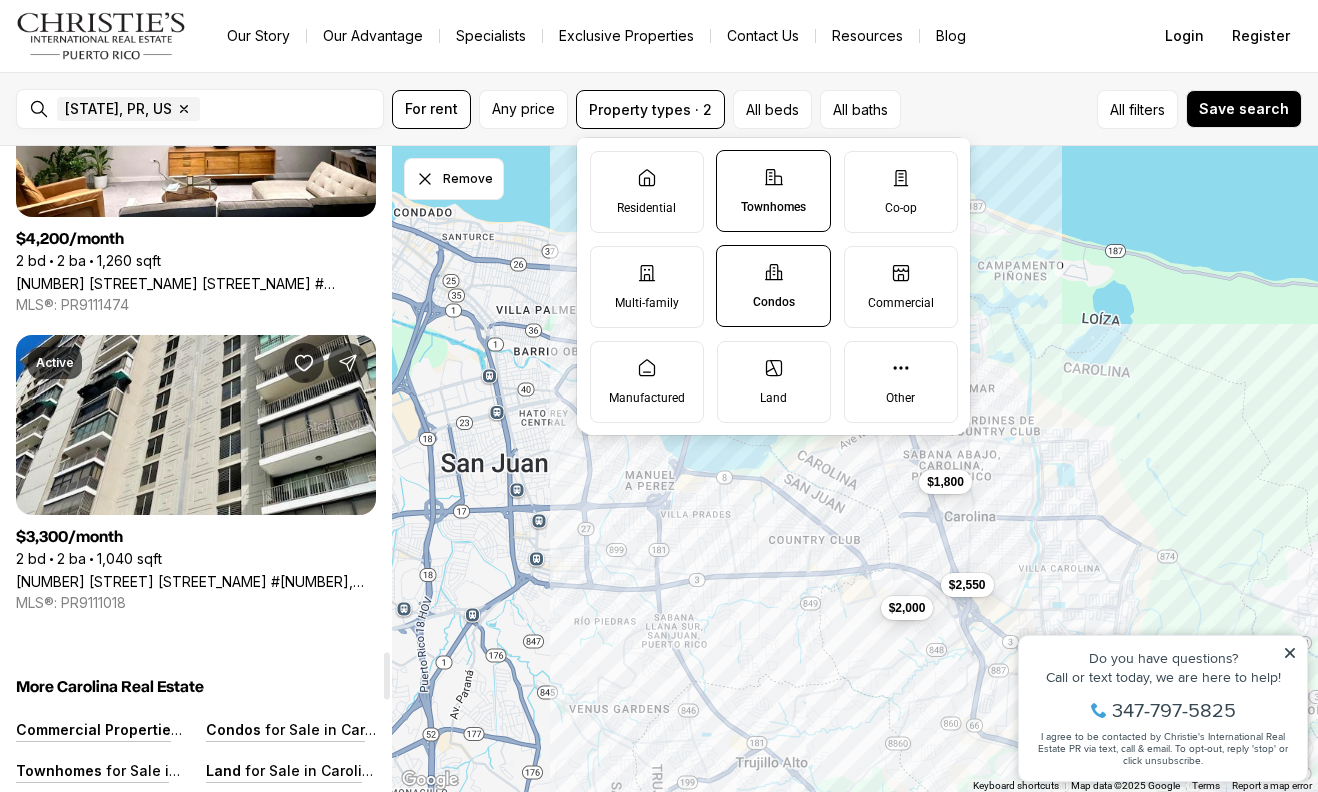 scroll, scrollTop: 7178, scrollLeft: 0, axis: vertical 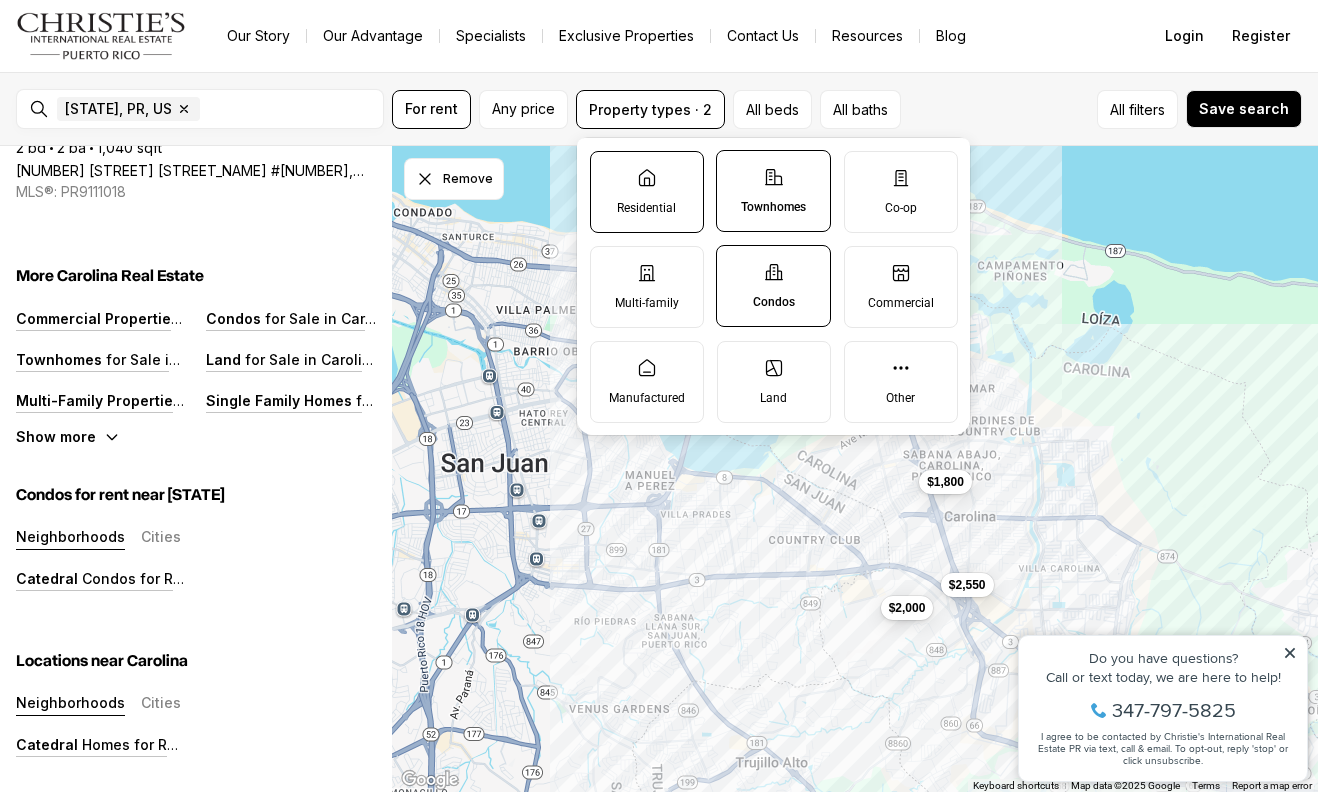 click on "Residential" at bounding box center [646, 208] 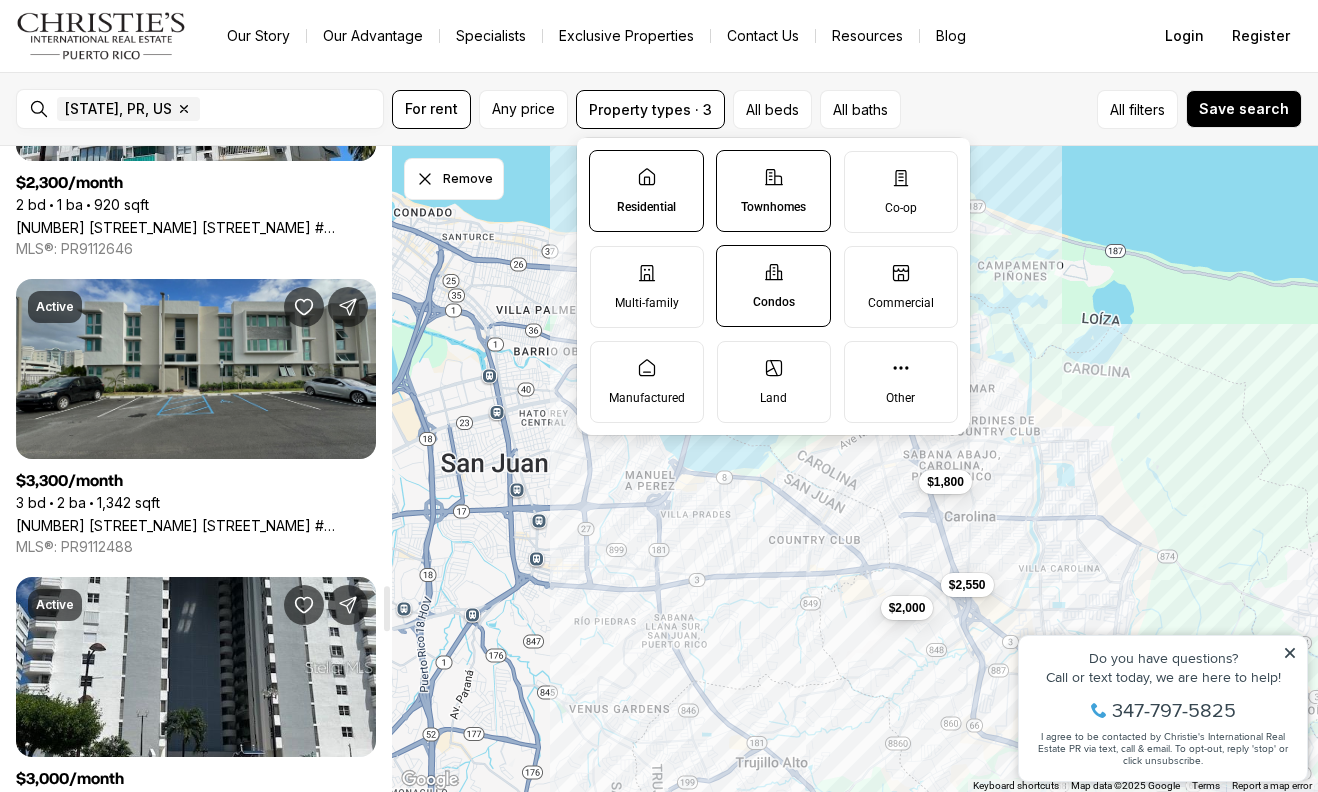 scroll, scrollTop: 6224, scrollLeft: 0, axis: vertical 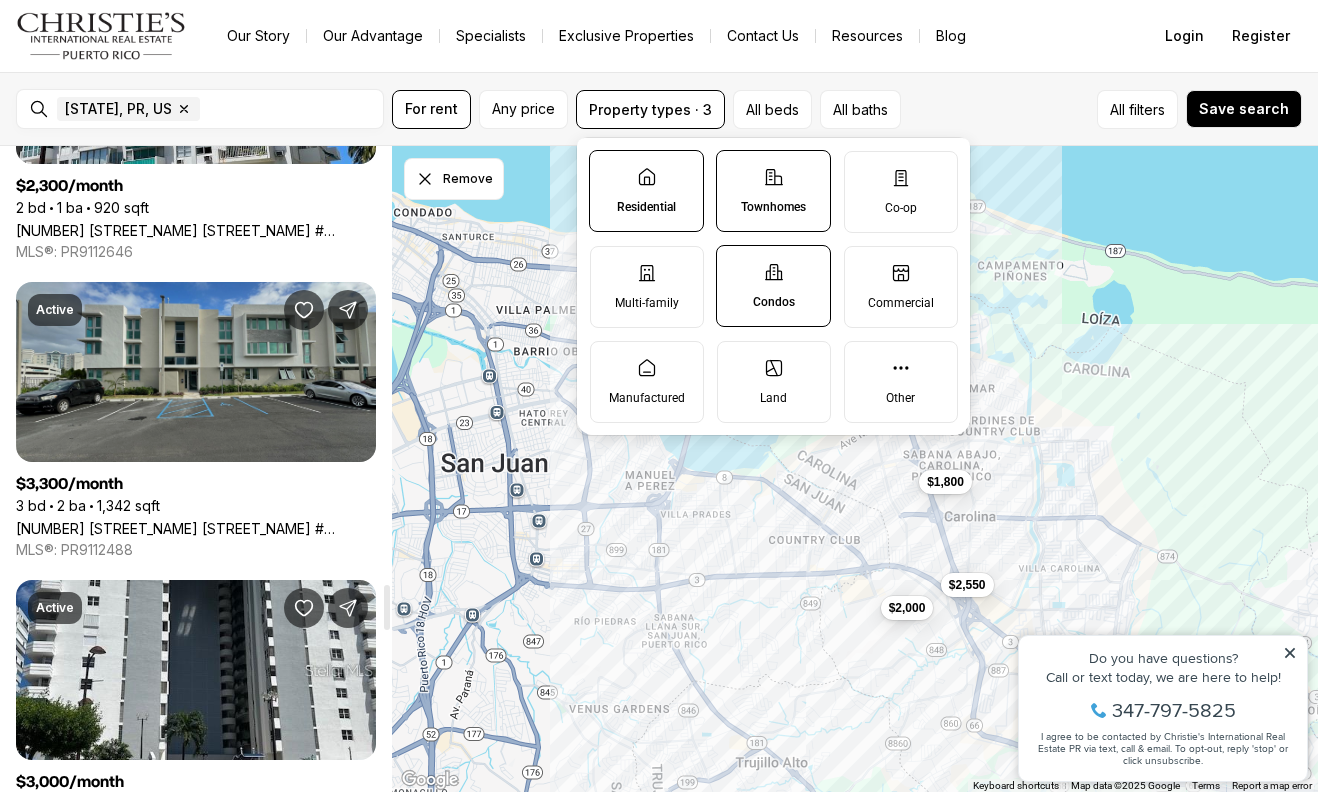 click on "822 MARGINAL BALDORIOTY #822, CAROLINA PR, 00979" at bounding box center [196, 528] 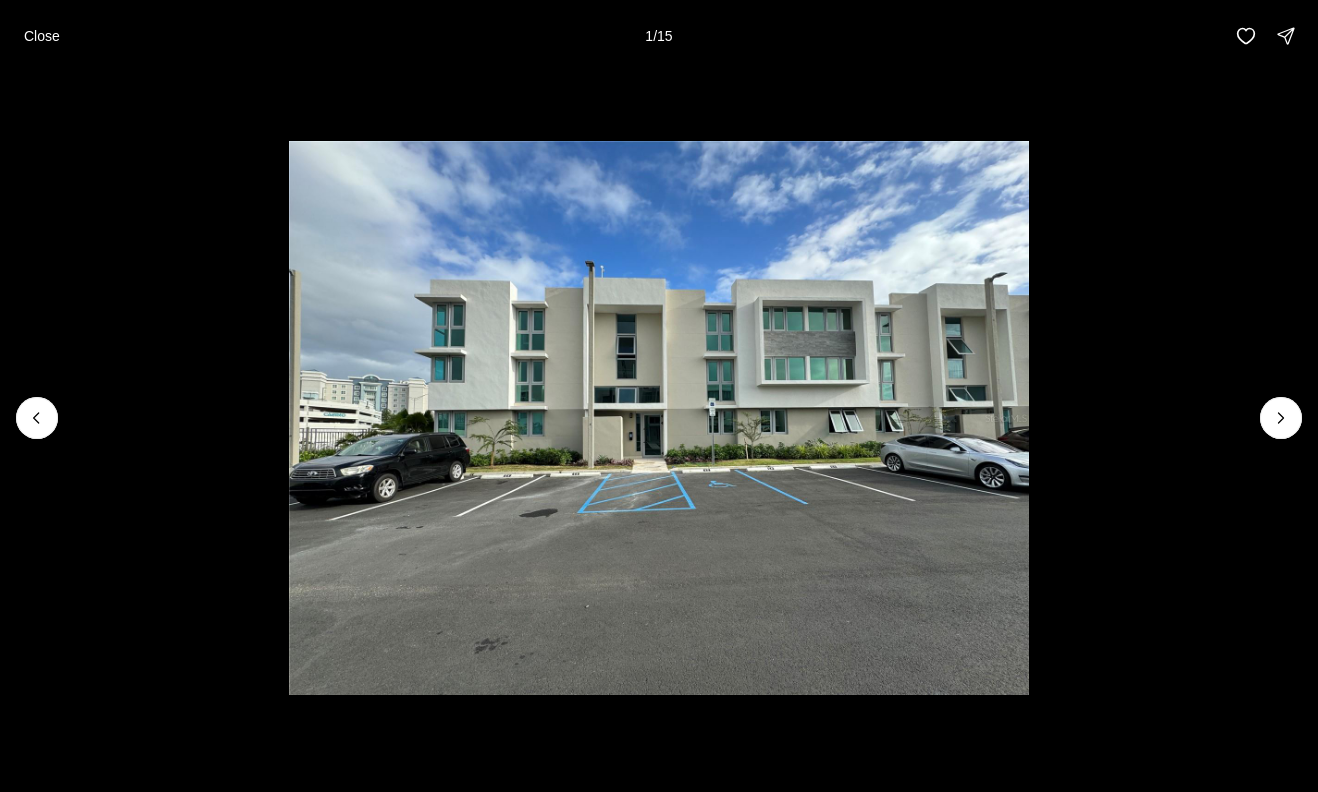 scroll, scrollTop: 0, scrollLeft: 0, axis: both 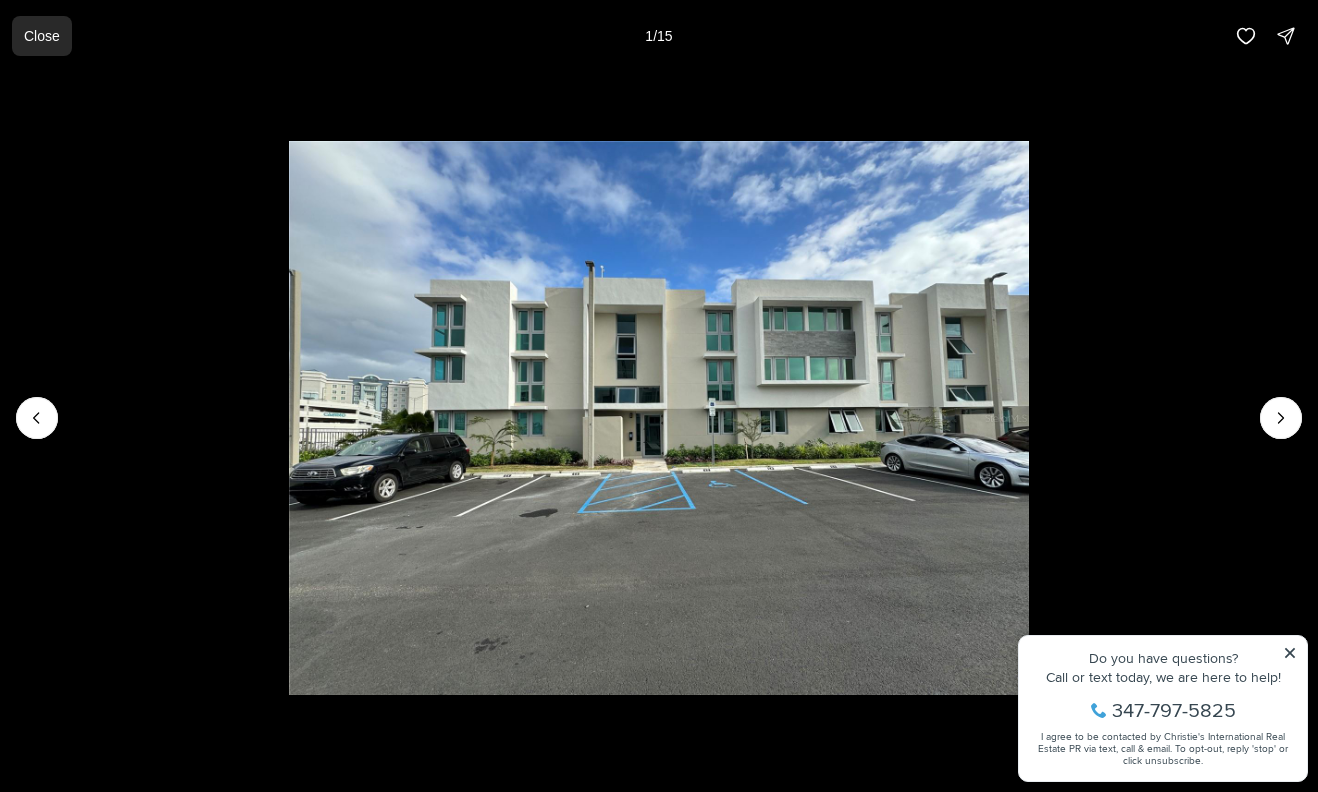 click on "Close" at bounding box center (42, 36) 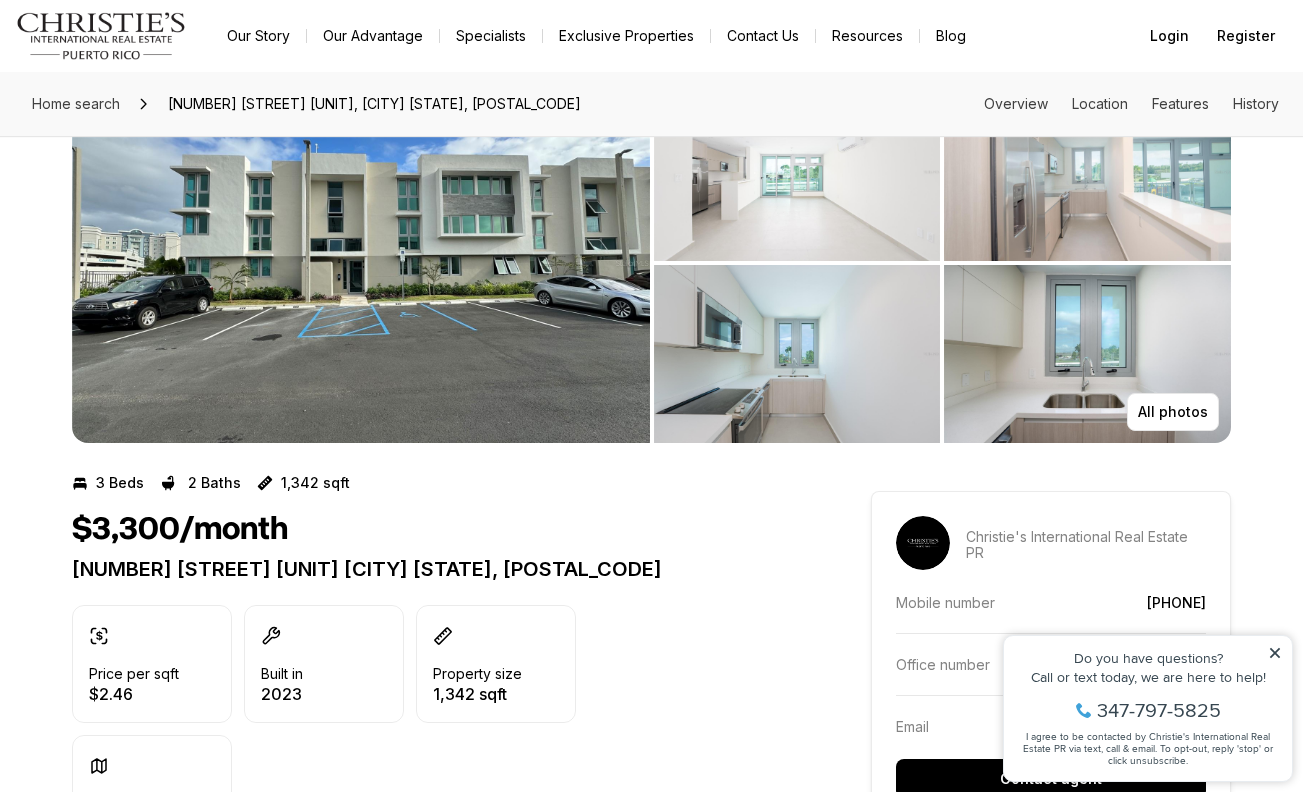 scroll, scrollTop: 0, scrollLeft: 0, axis: both 